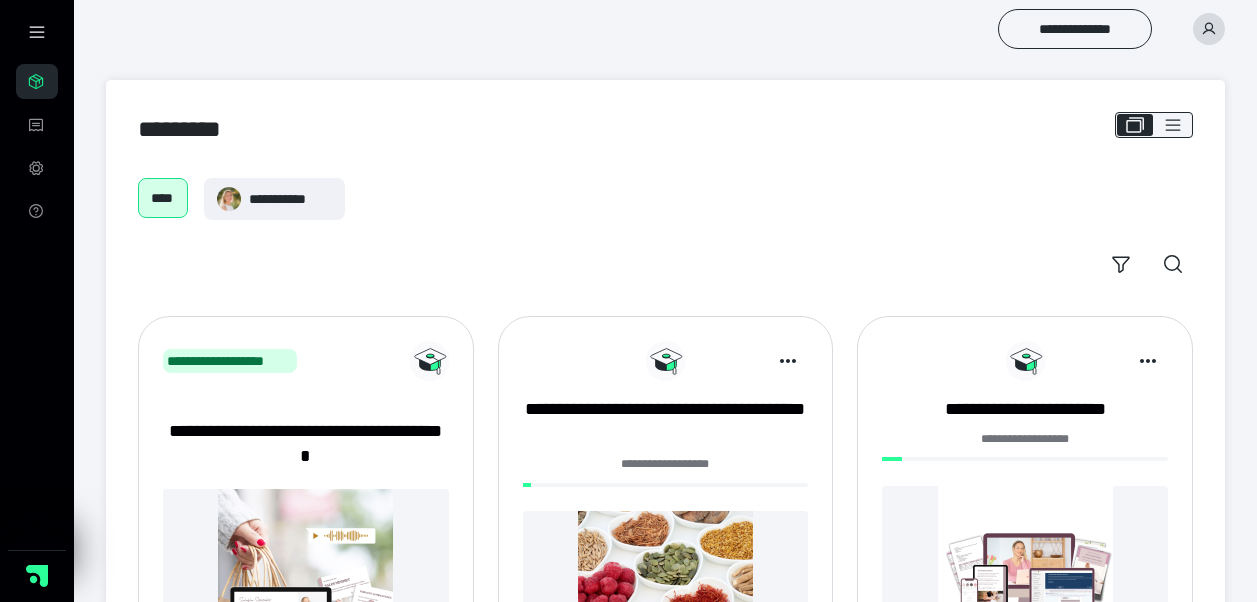 scroll, scrollTop: 0, scrollLeft: 0, axis: both 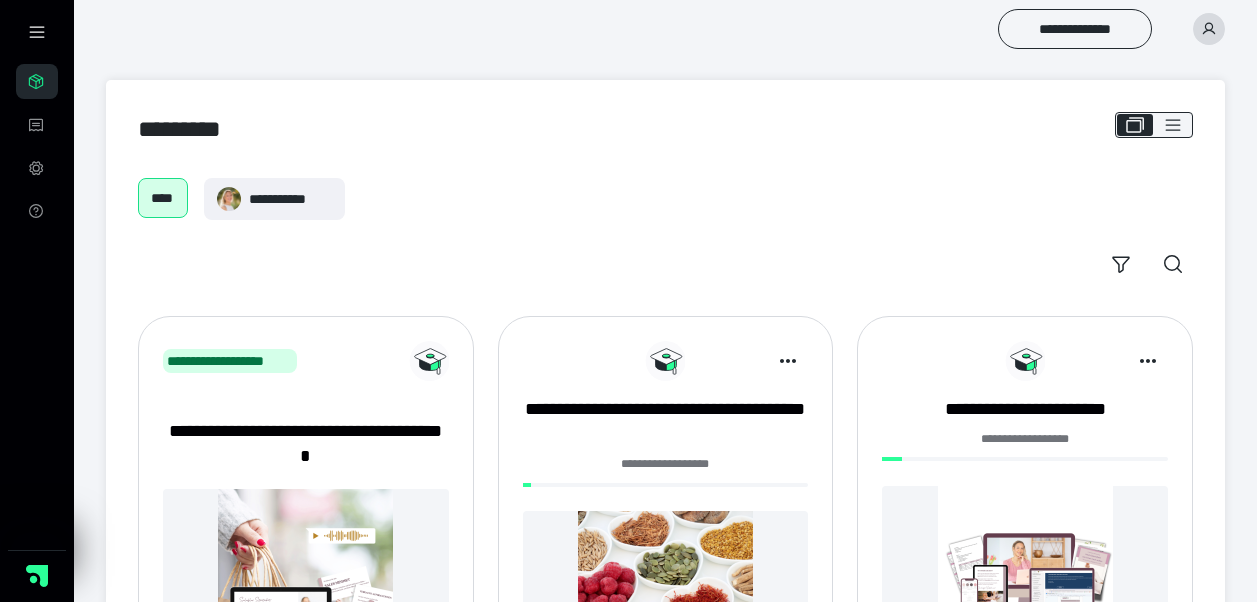 click on "**********" at bounding box center (666, 475) 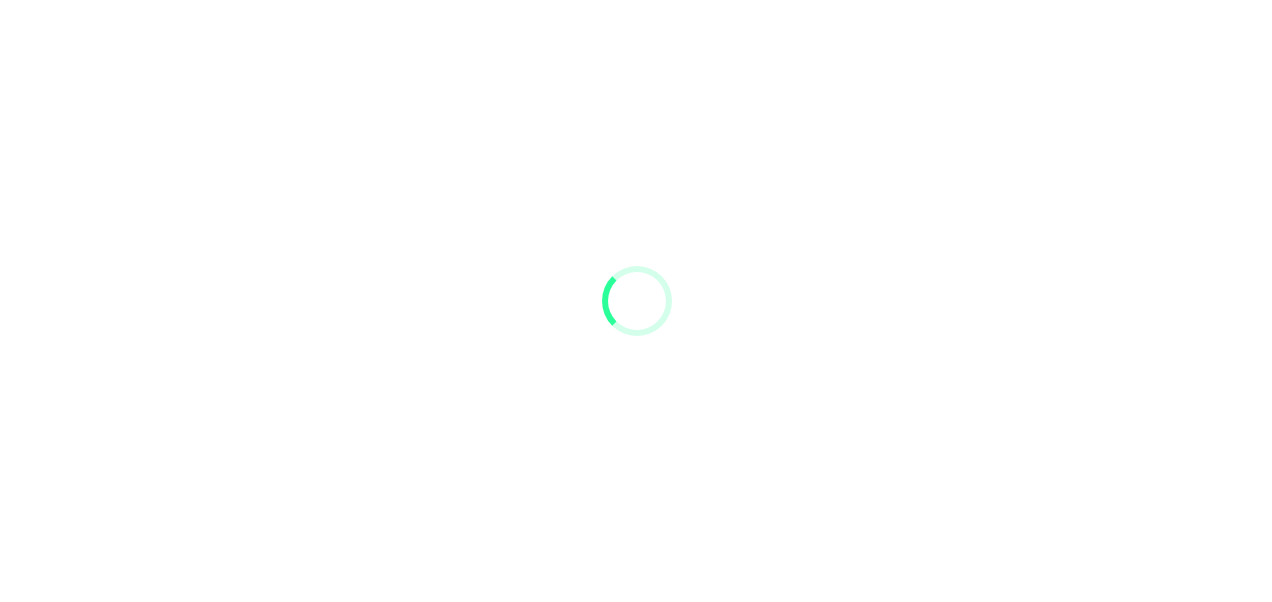 scroll, scrollTop: 0, scrollLeft: 0, axis: both 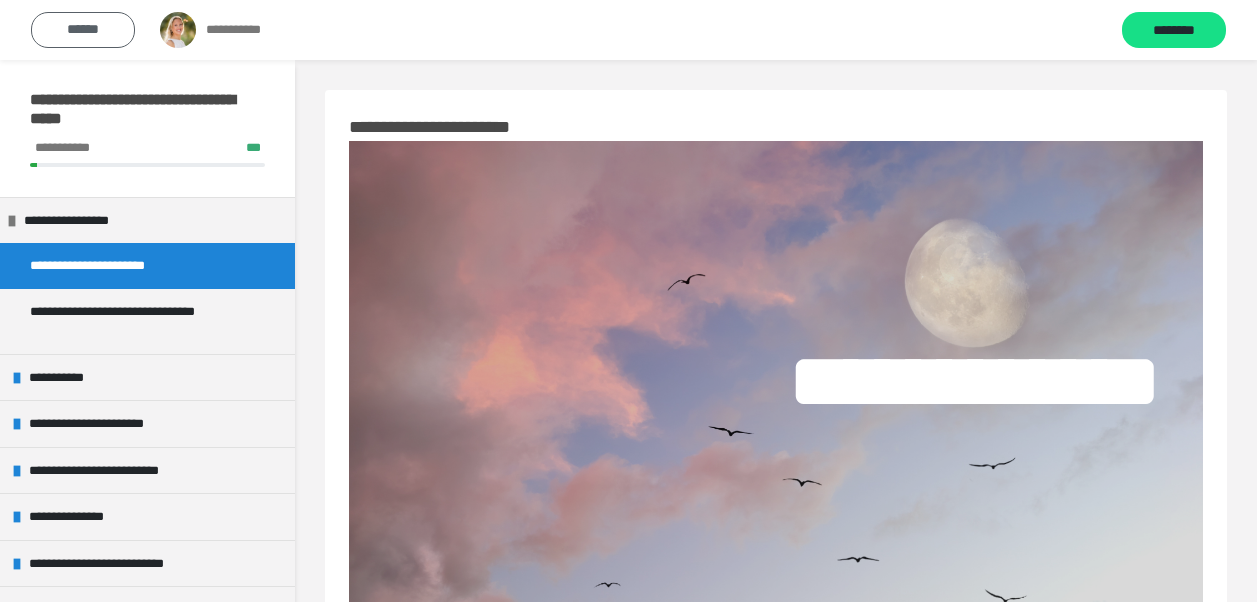 click on "******" at bounding box center [83, 30] 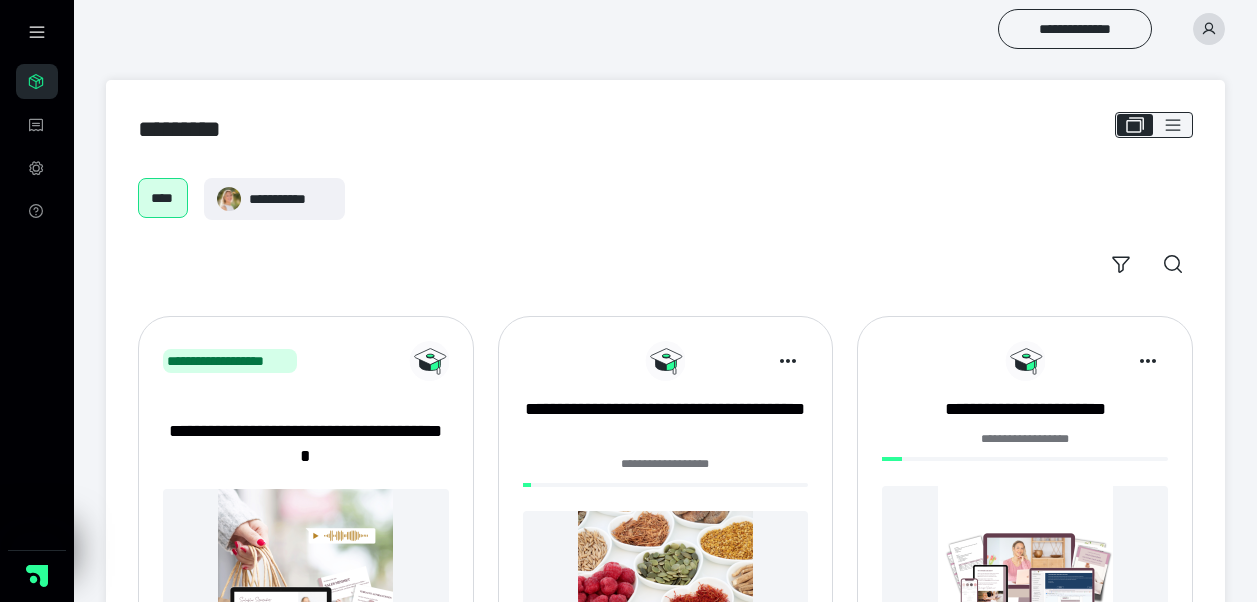 scroll, scrollTop: 0, scrollLeft: 0, axis: both 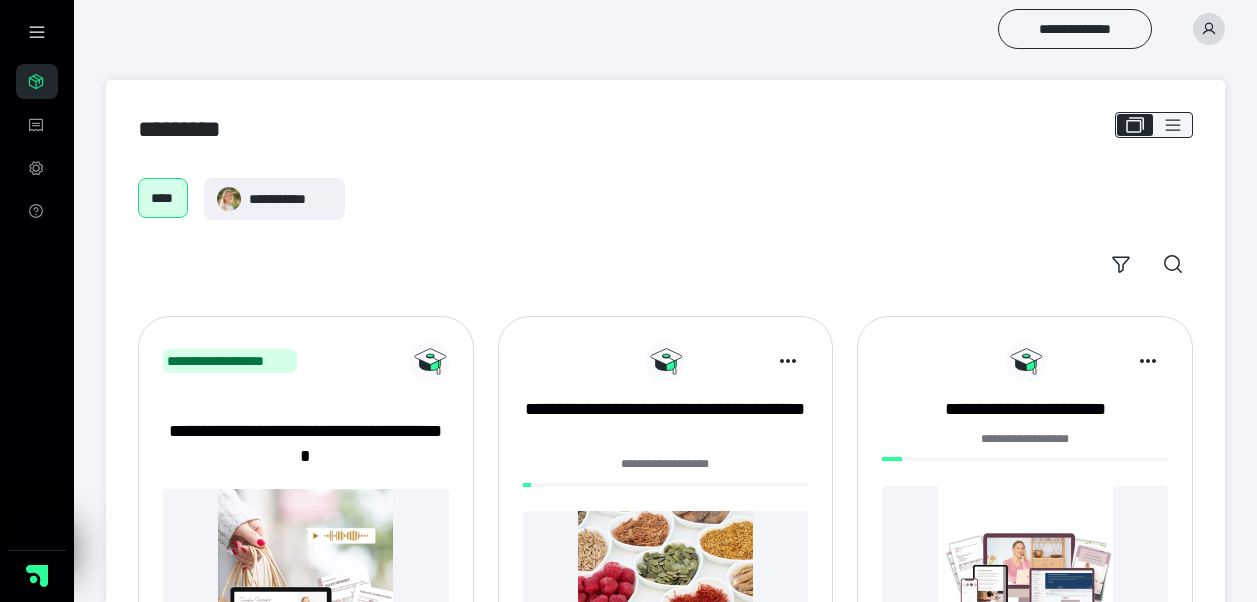 click at bounding box center [1025, 573] 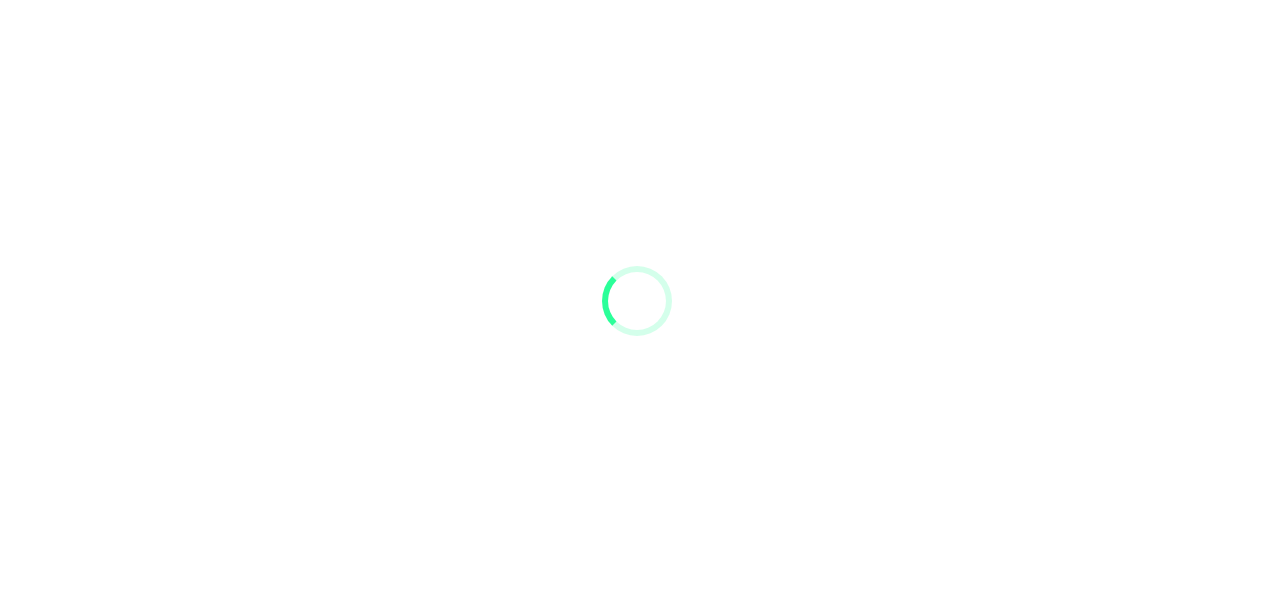 scroll, scrollTop: 0, scrollLeft: 0, axis: both 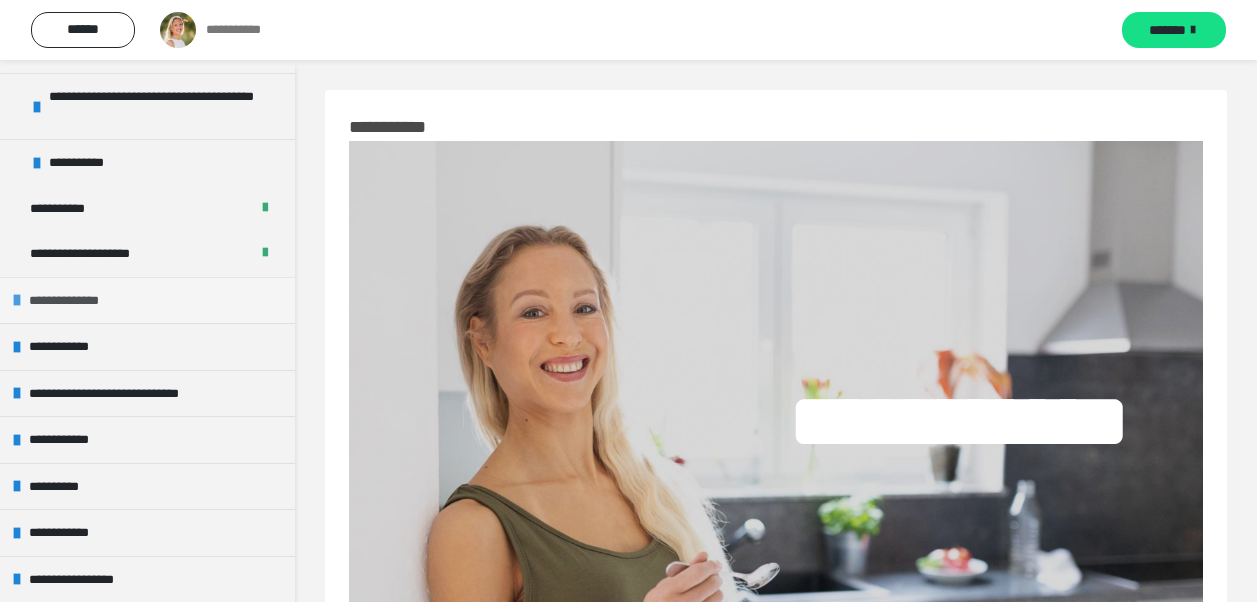 click on "**********" at bounding box center [147, 300] 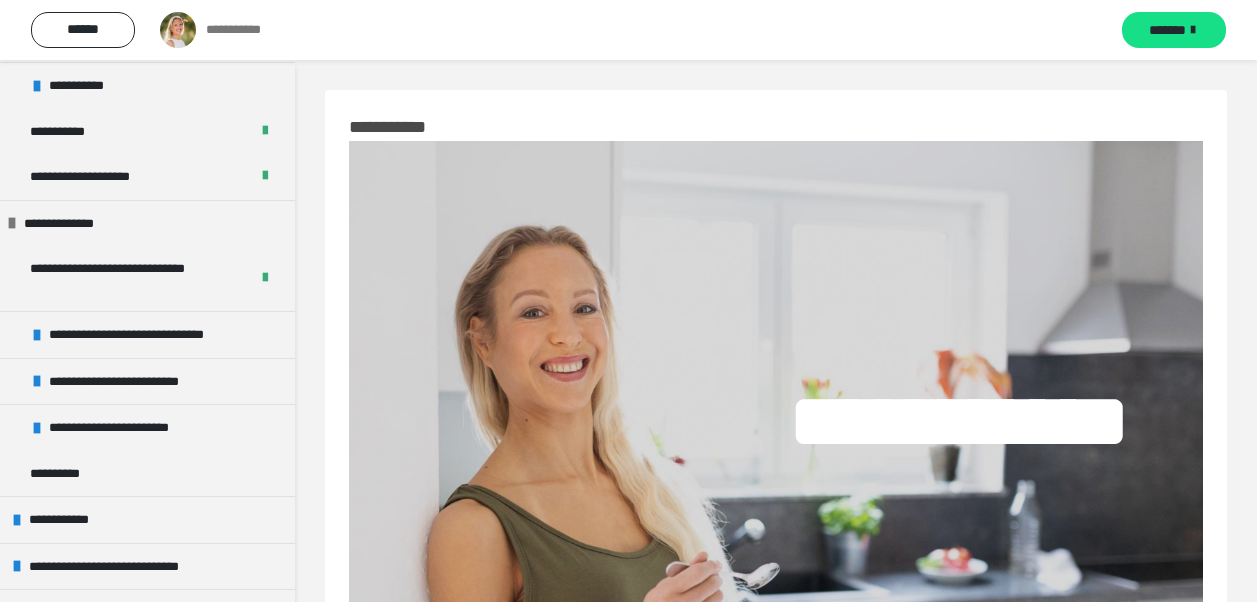 scroll, scrollTop: 323, scrollLeft: 0, axis: vertical 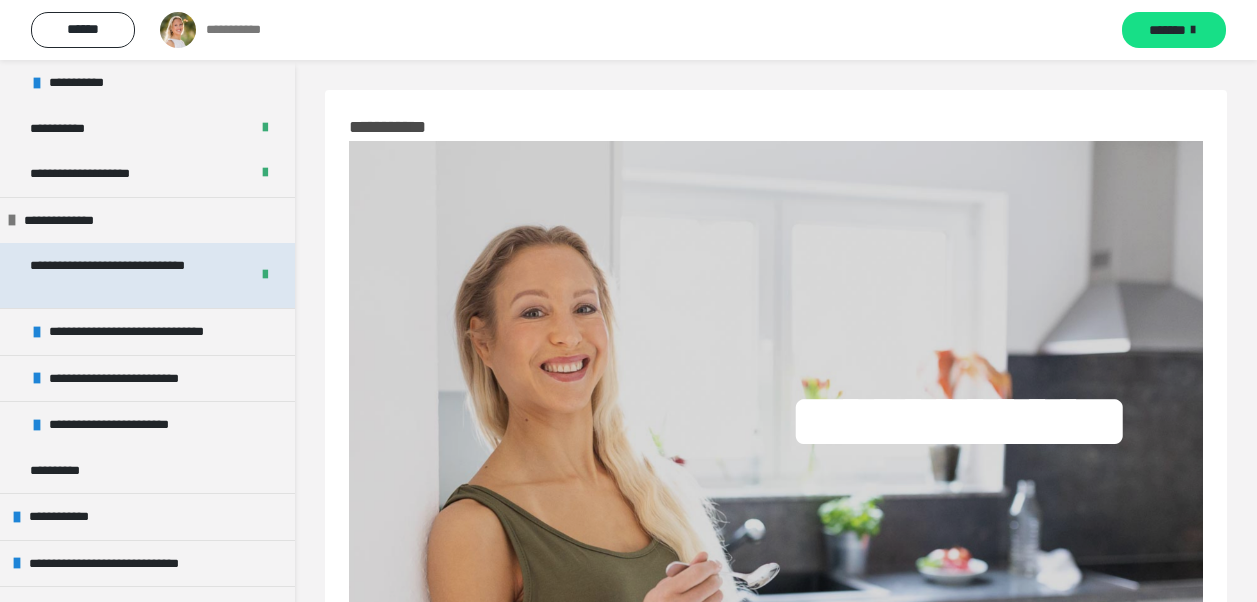 click on "**********" at bounding box center [124, 275] 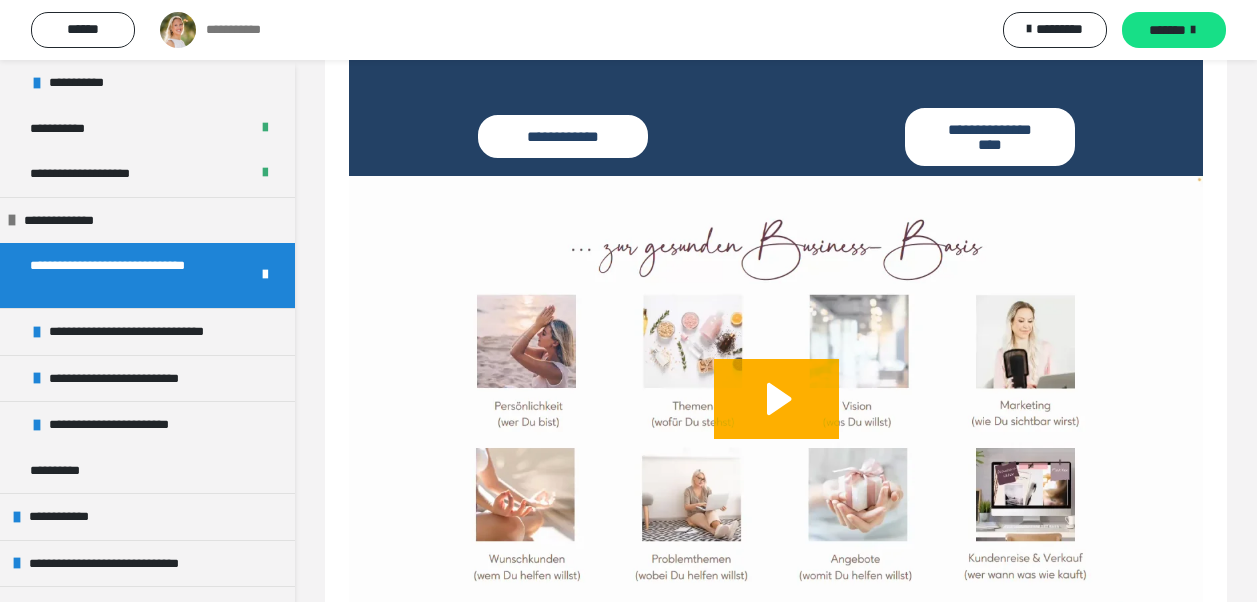 scroll, scrollTop: 1067, scrollLeft: 0, axis: vertical 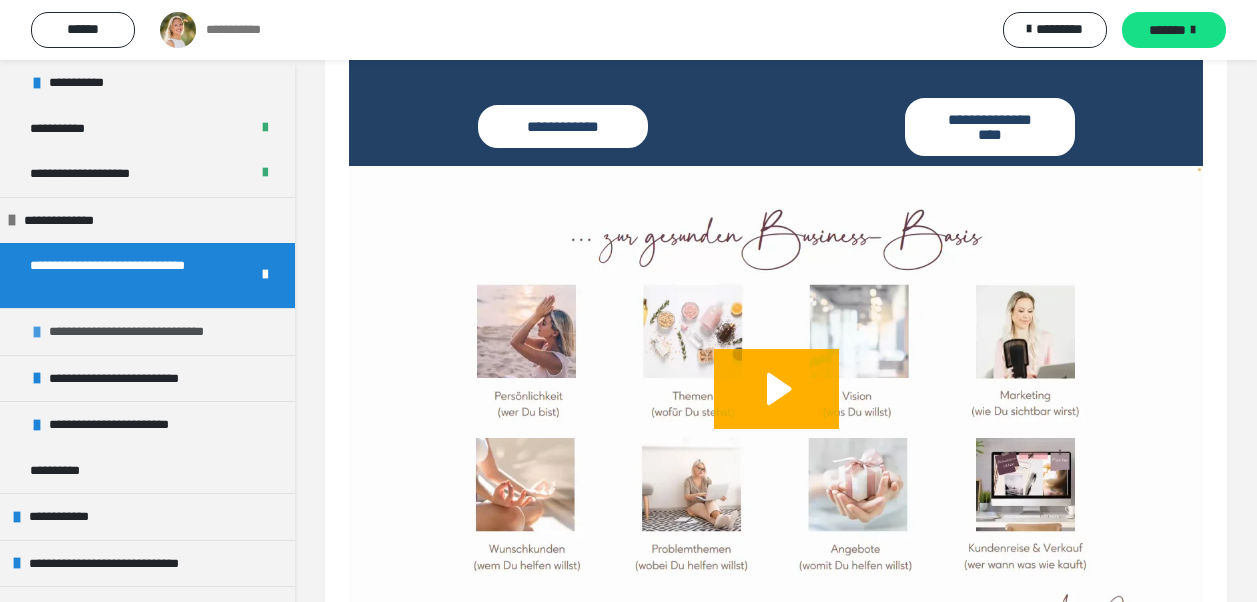 click on "**********" at bounding box center [148, 332] 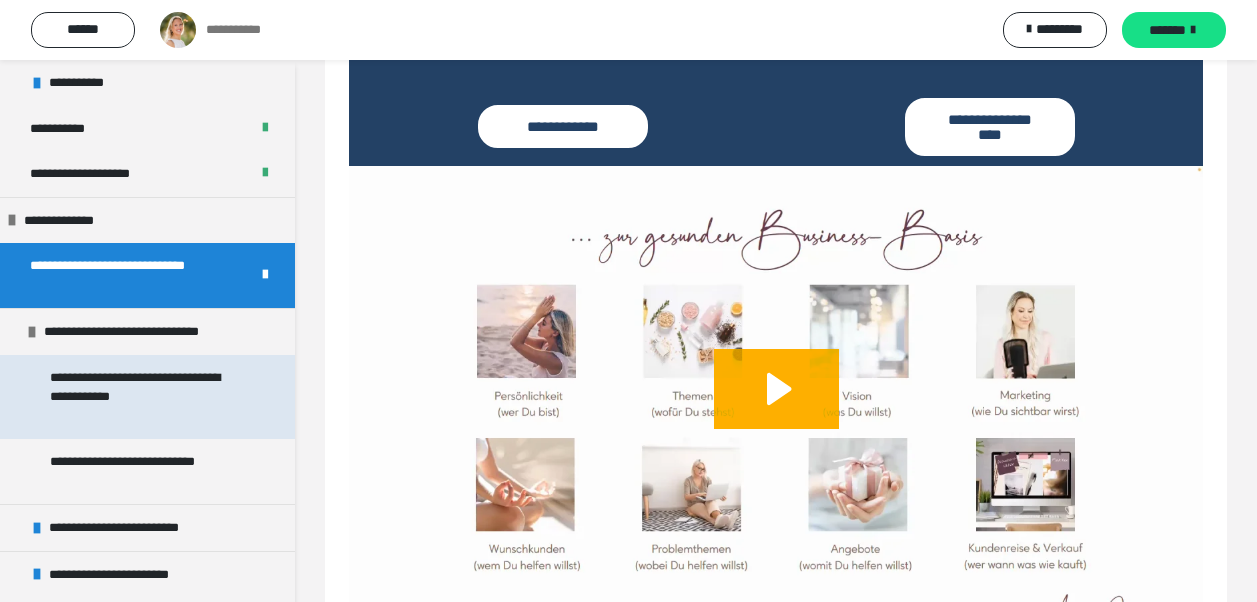 click on "**********" at bounding box center (142, 397) 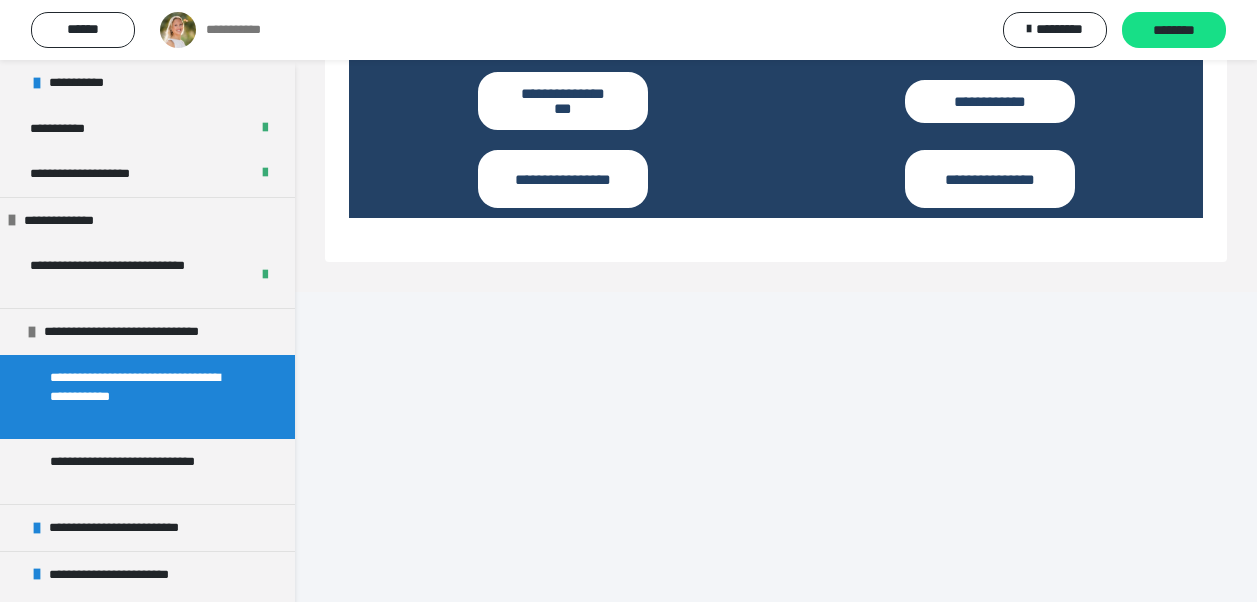 scroll, scrollTop: 757, scrollLeft: 0, axis: vertical 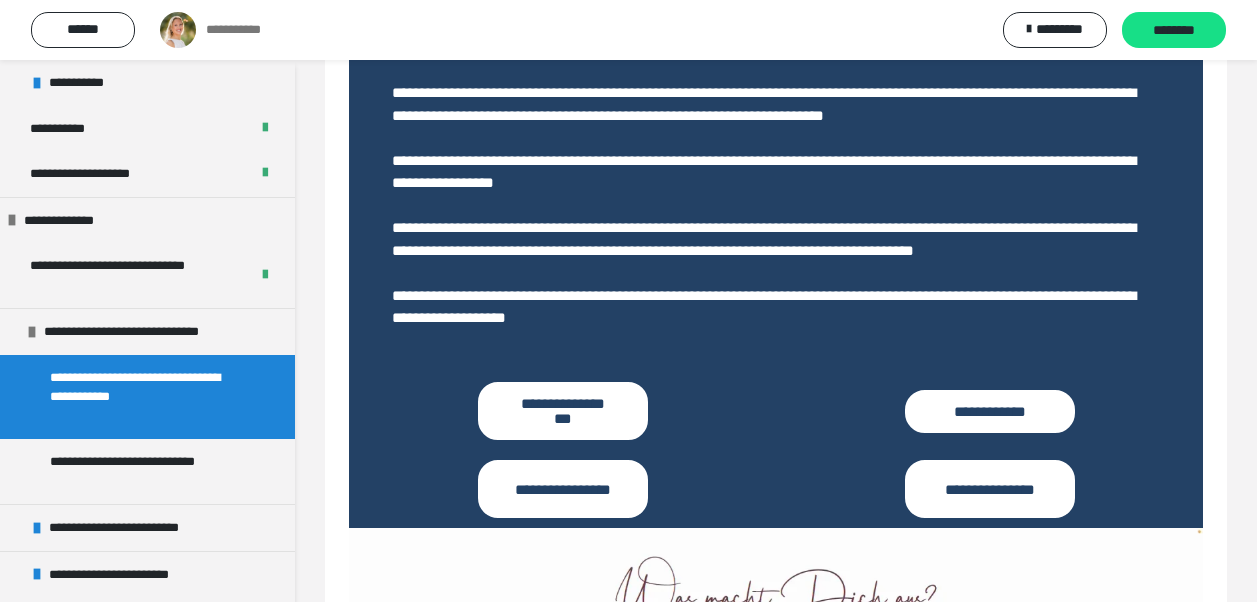 click on "**********" at bounding box center (563, 411) 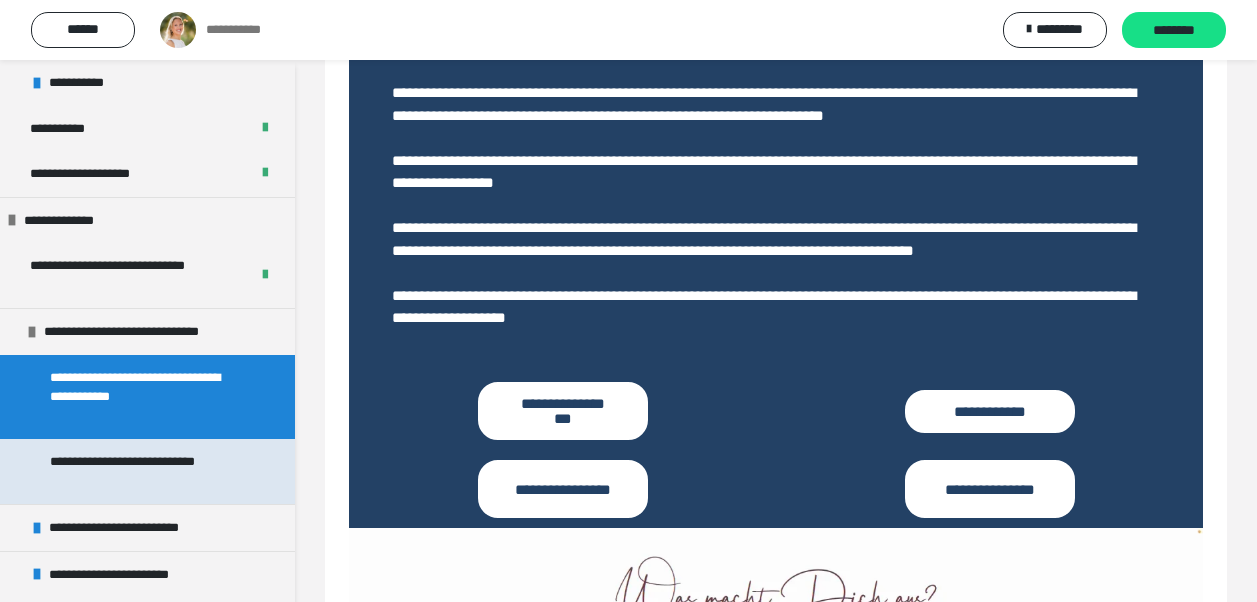 click on "**********" at bounding box center (142, 471) 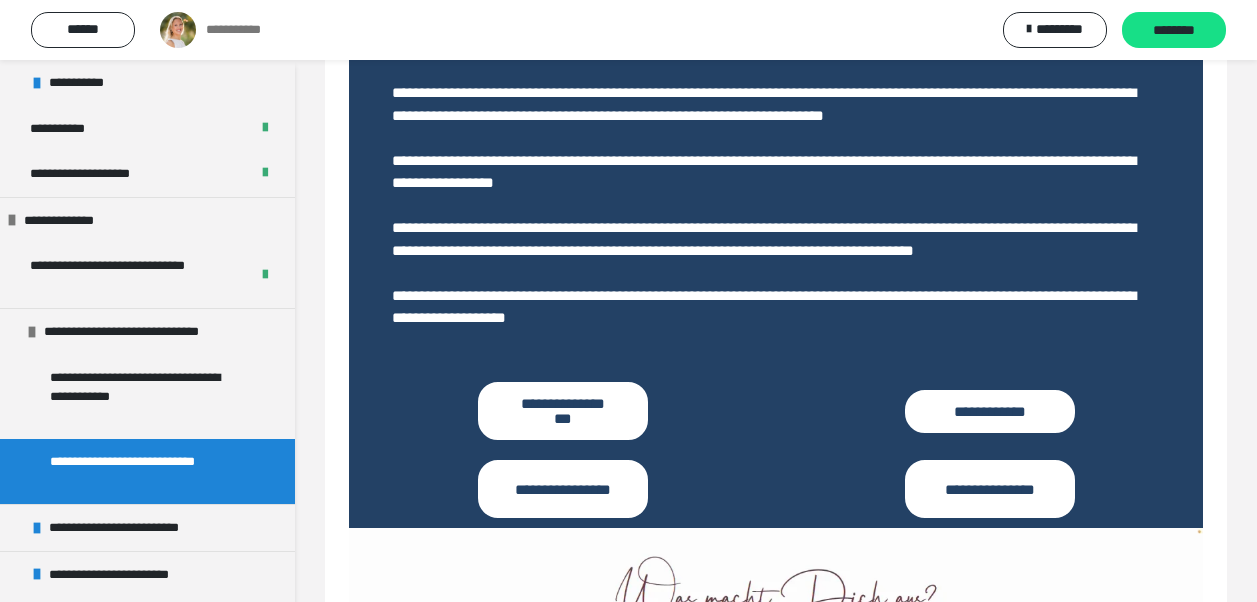 scroll, scrollTop: 524, scrollLeft: 0, axis: vertical 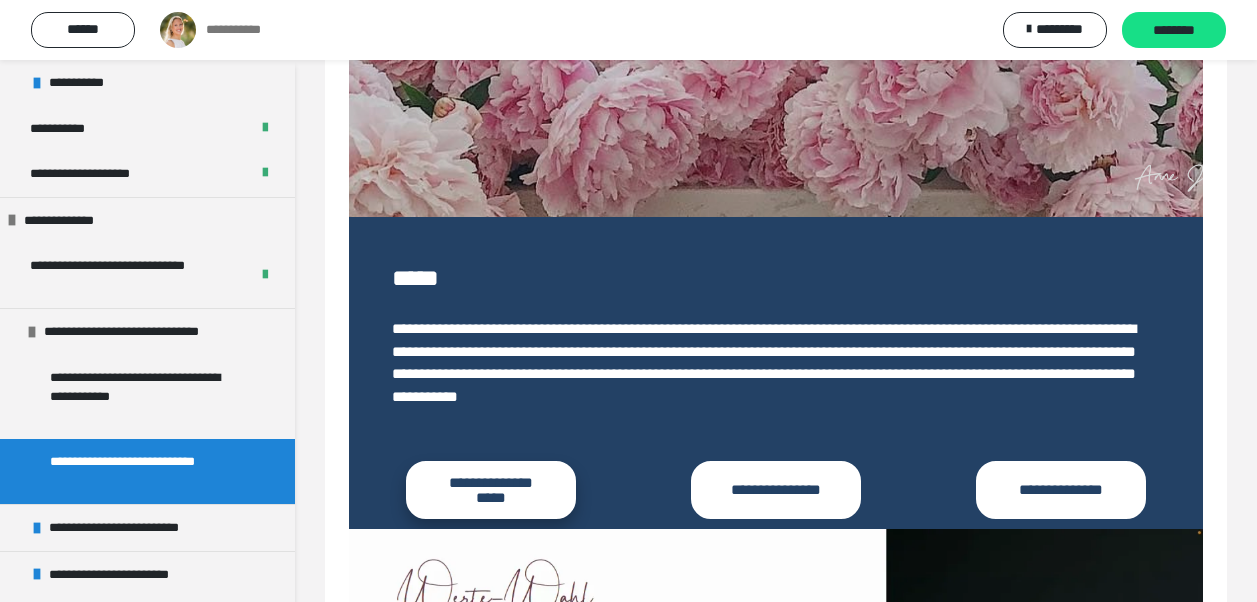 click on "**********" at bounding box center (491, 490) 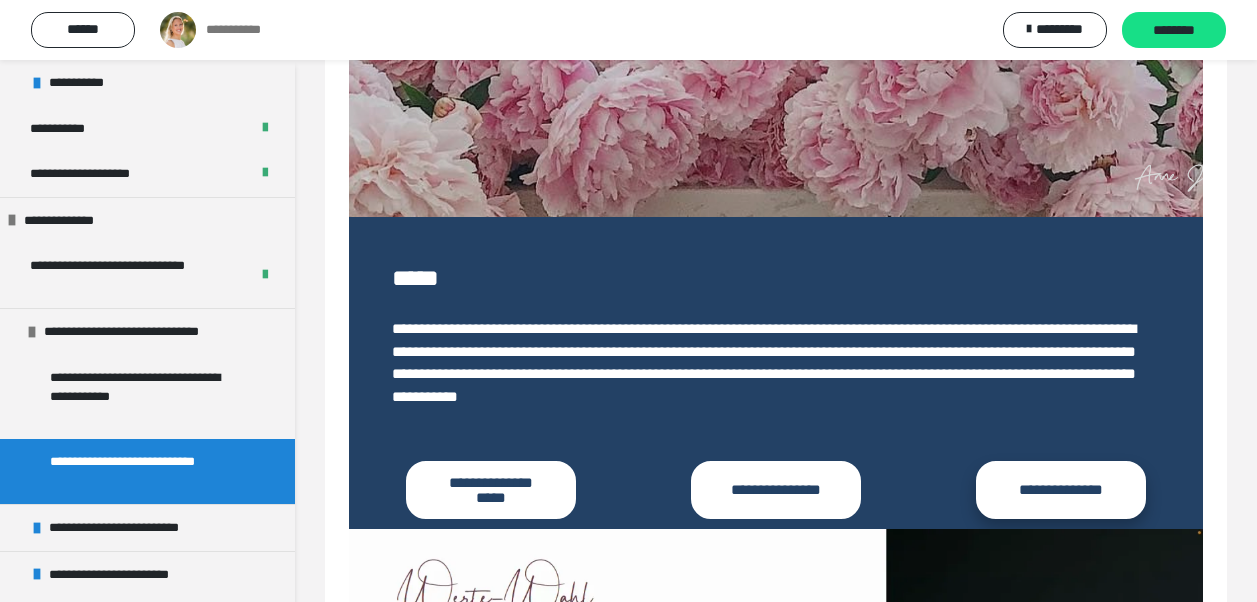 click on "**********" at bounding box center (1061, 490) 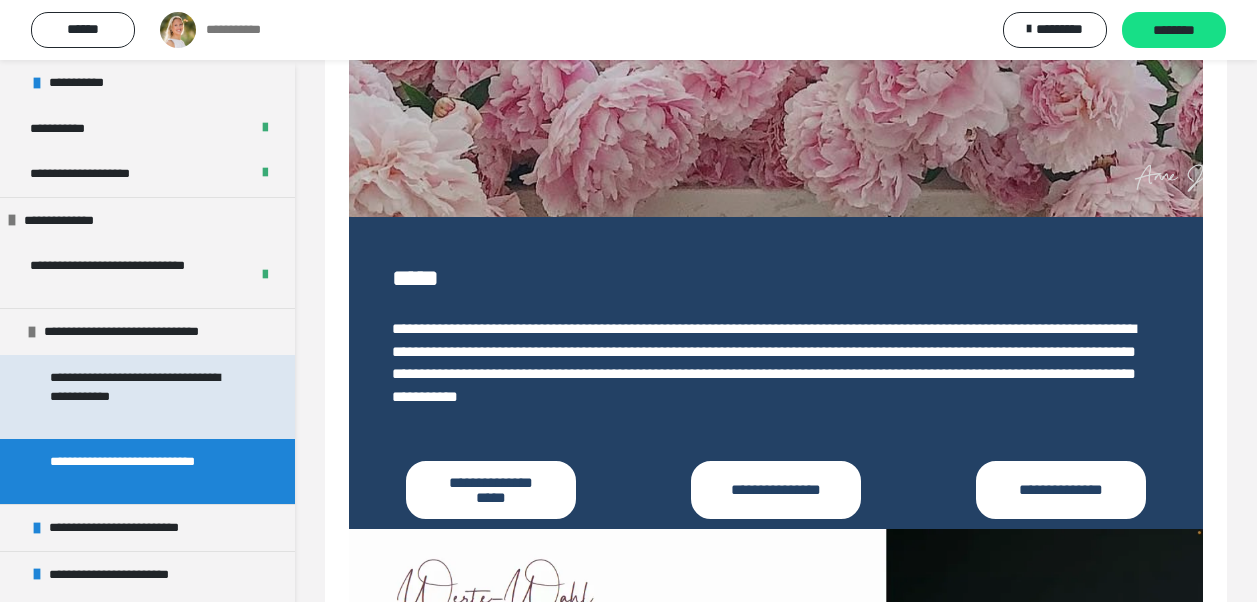 click on "**********" at bounding box center (142, 397) 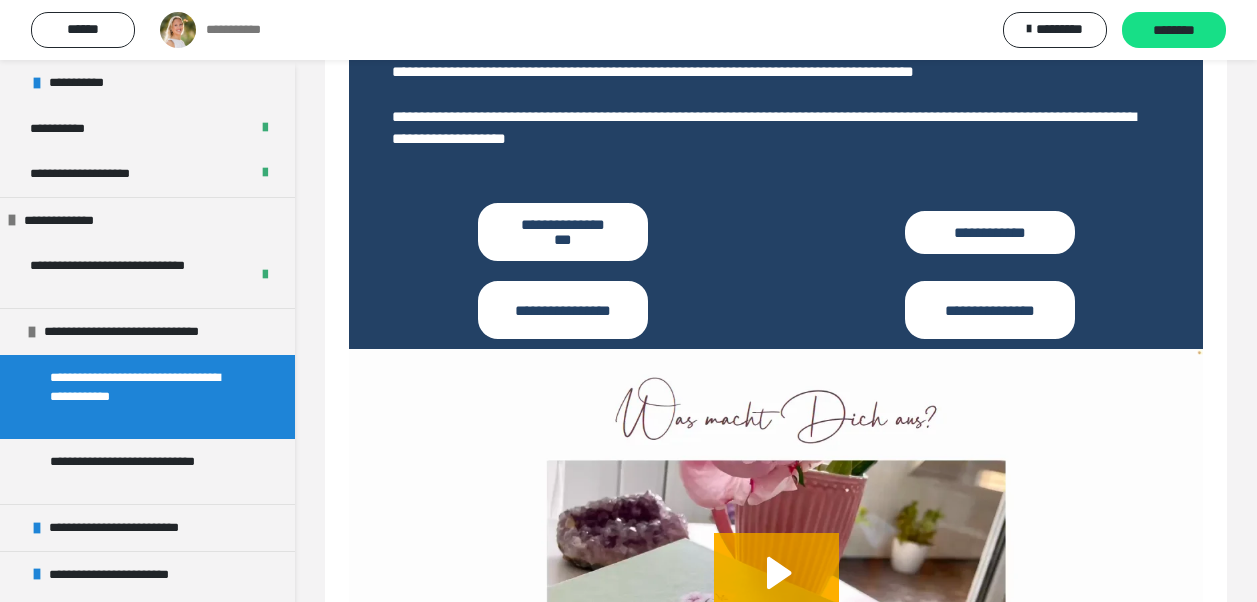 scroll, scrollTop: 936, scrollLeft: 0, axis: vertical 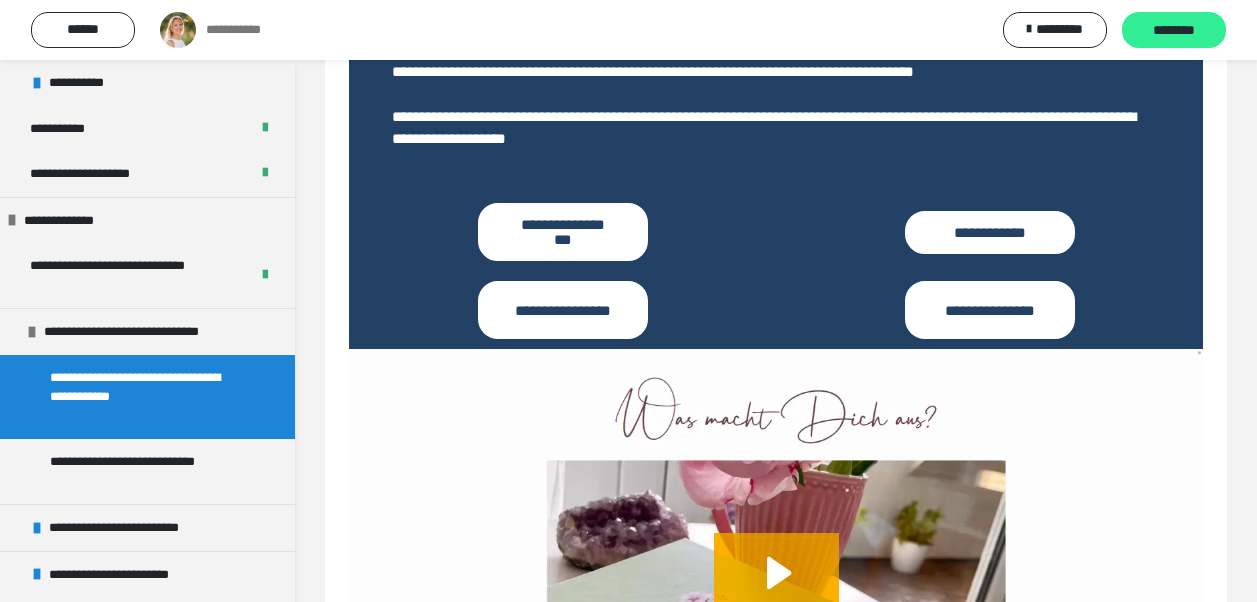 click on "********" at bounding box center [1174, 31] 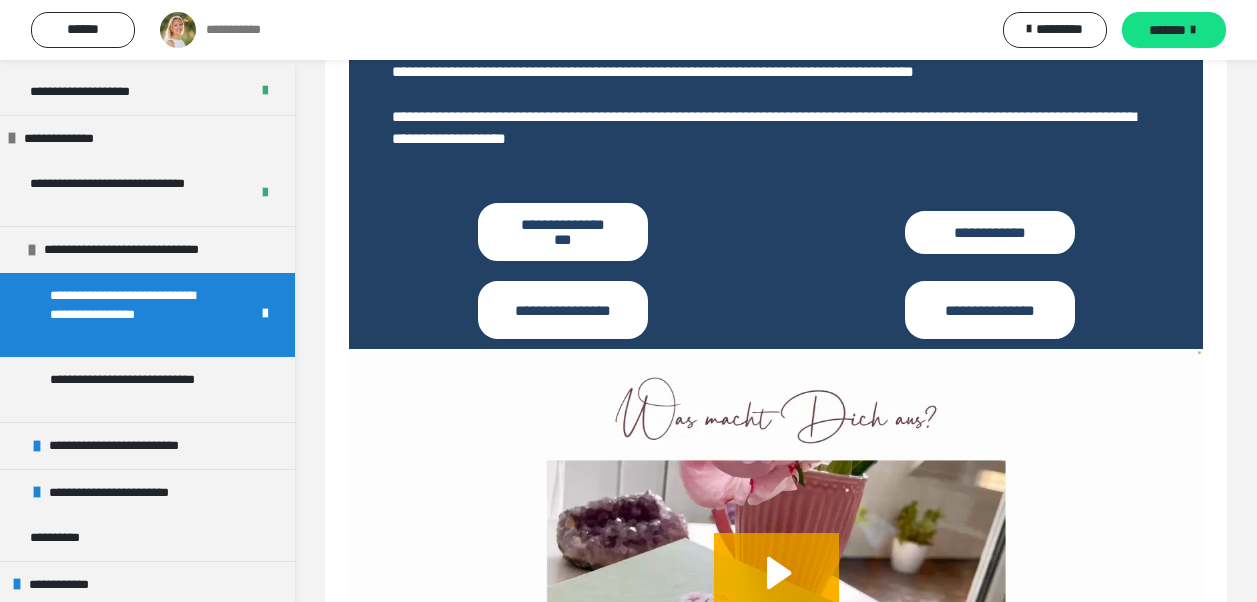 scroll, scrollTop: 416, scrollLeft: 0, axis: vertical 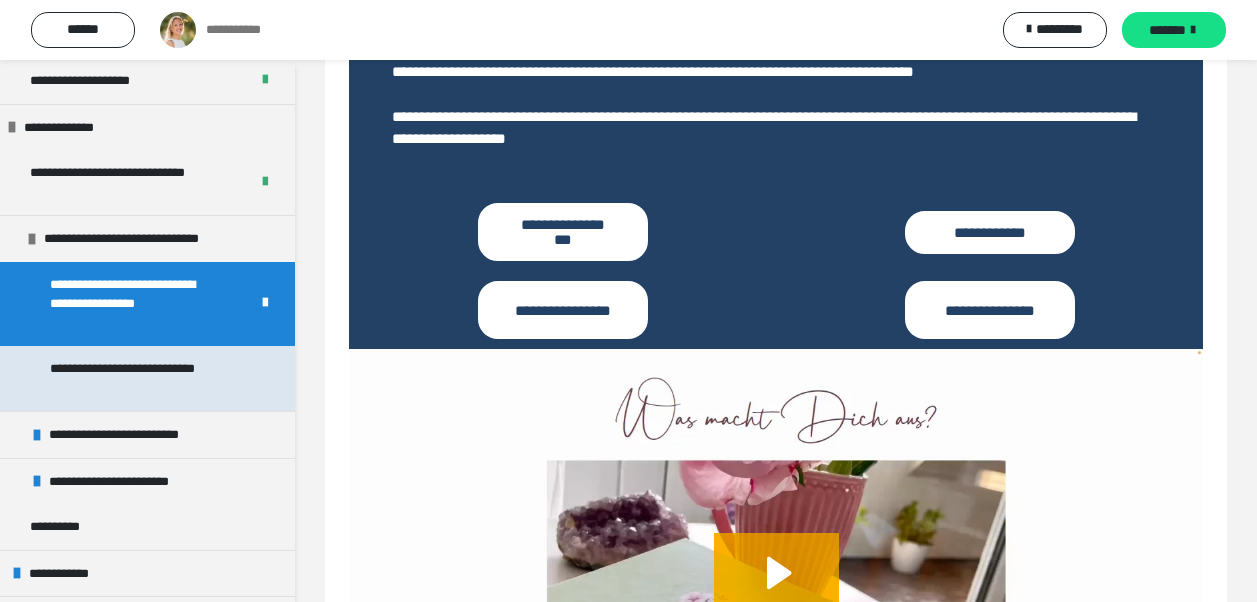 click on "**********" at bounding box center [142, 378] 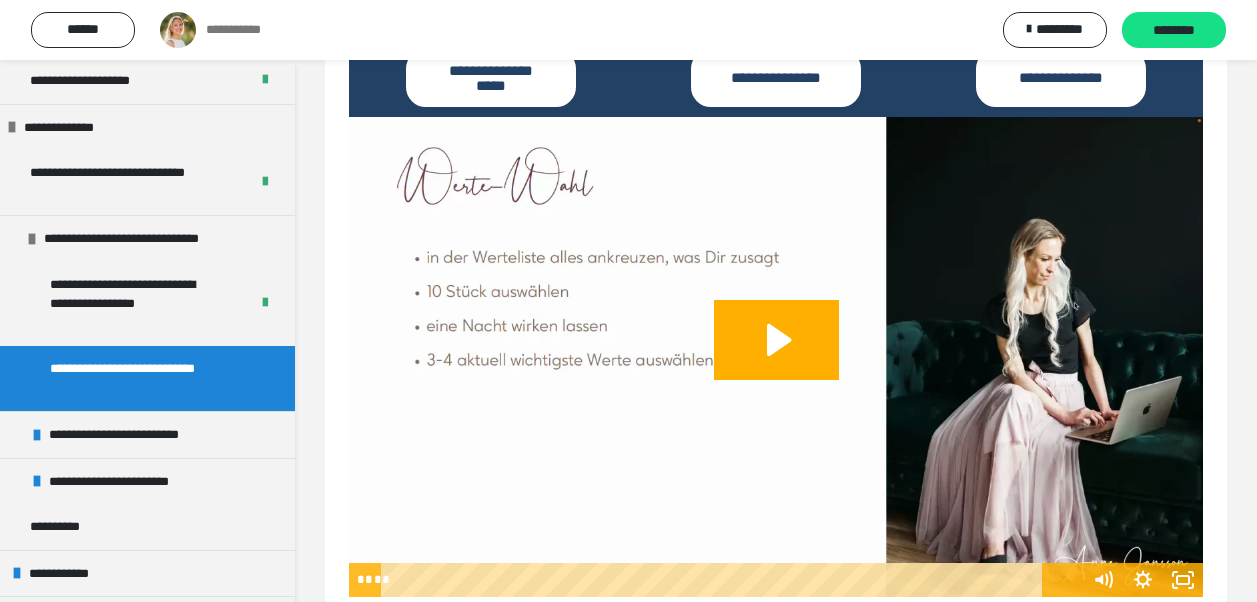 scroll, scrollTop: 524, scrollLeft: 0, axis: vertical 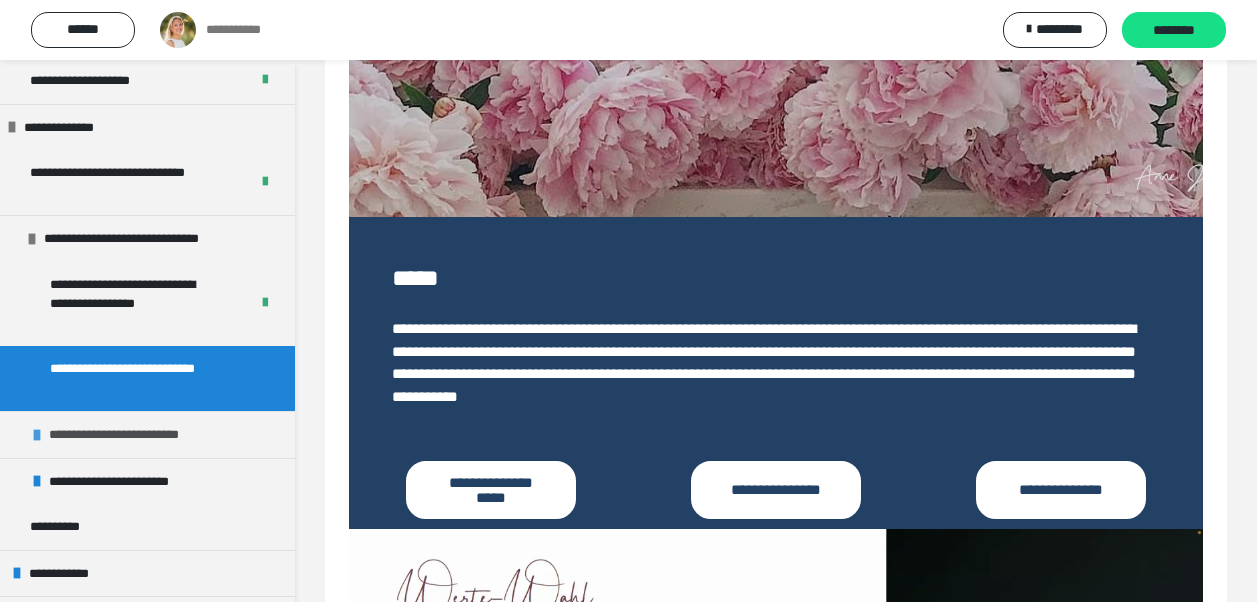 click on "**********" at bounding box center (147, 434) 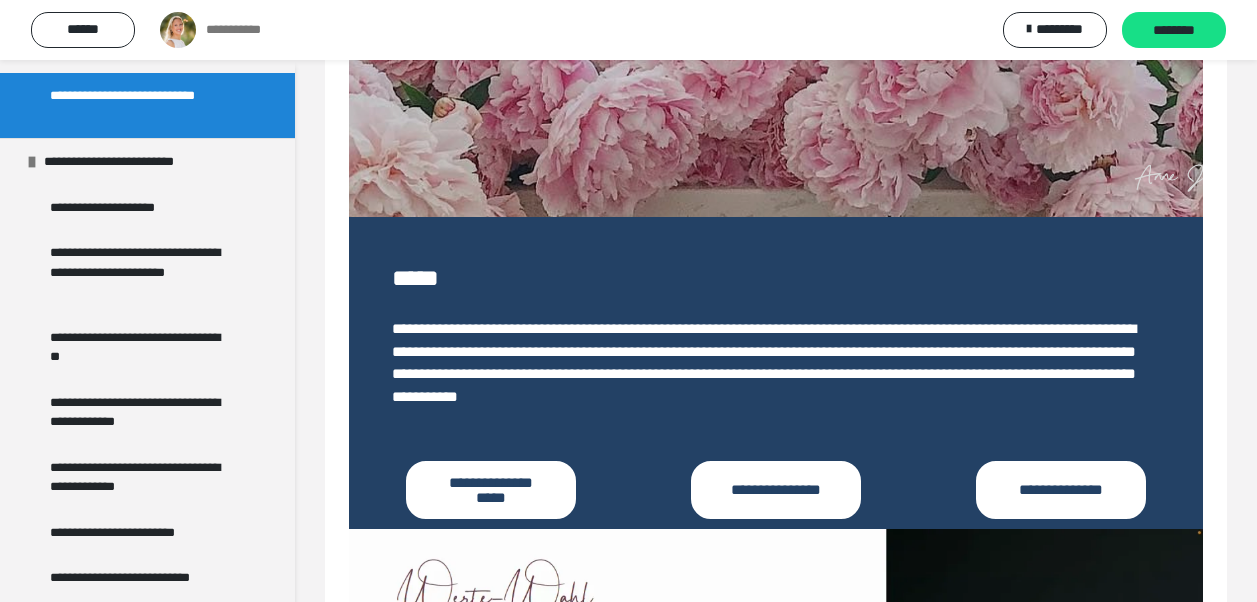 scroll, scrollTop: 696, scrollLeft: 0, axis: vertical 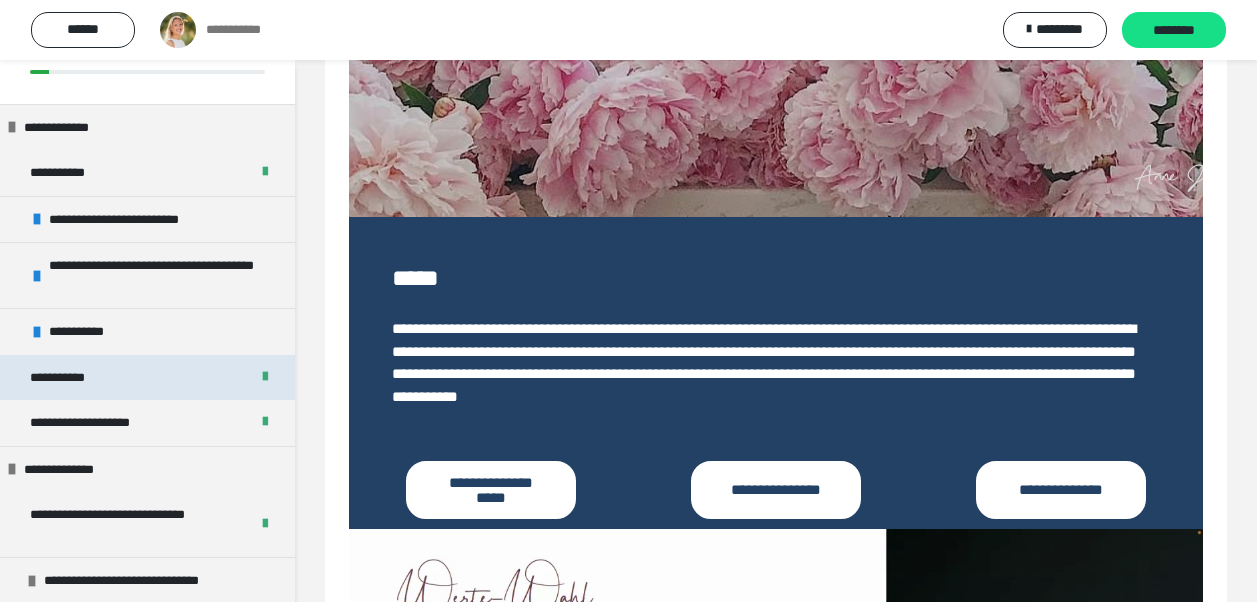 click on "**********" at bounding box center [147, 378] 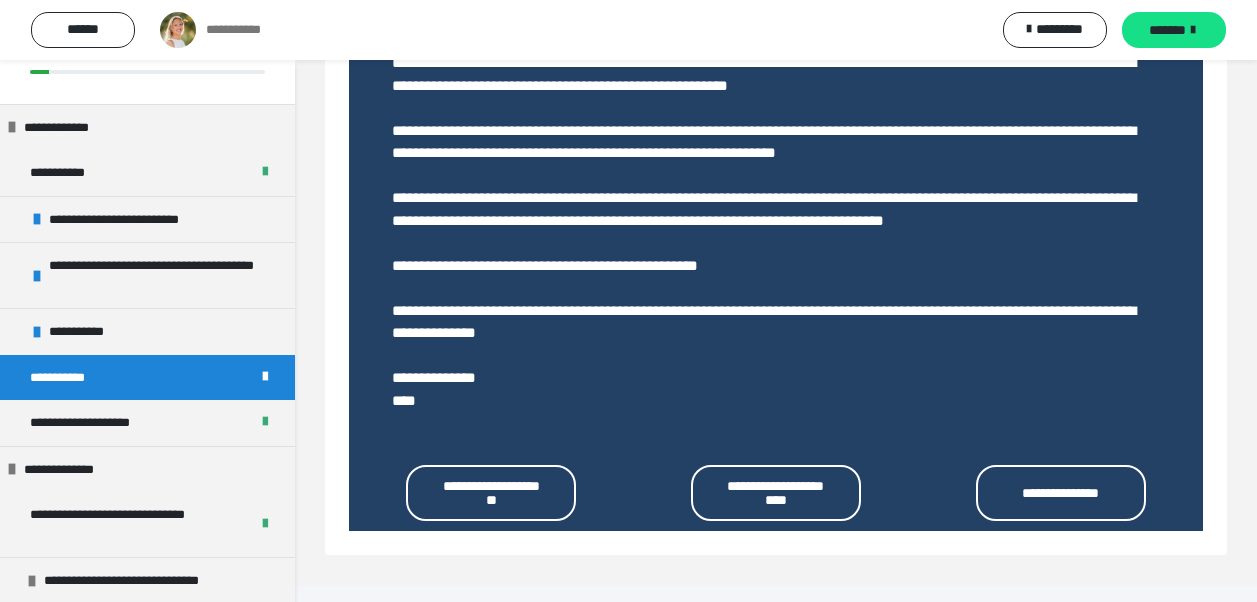 scroll, scrollTop: 837, scrollLeft: 0, axis: vertical 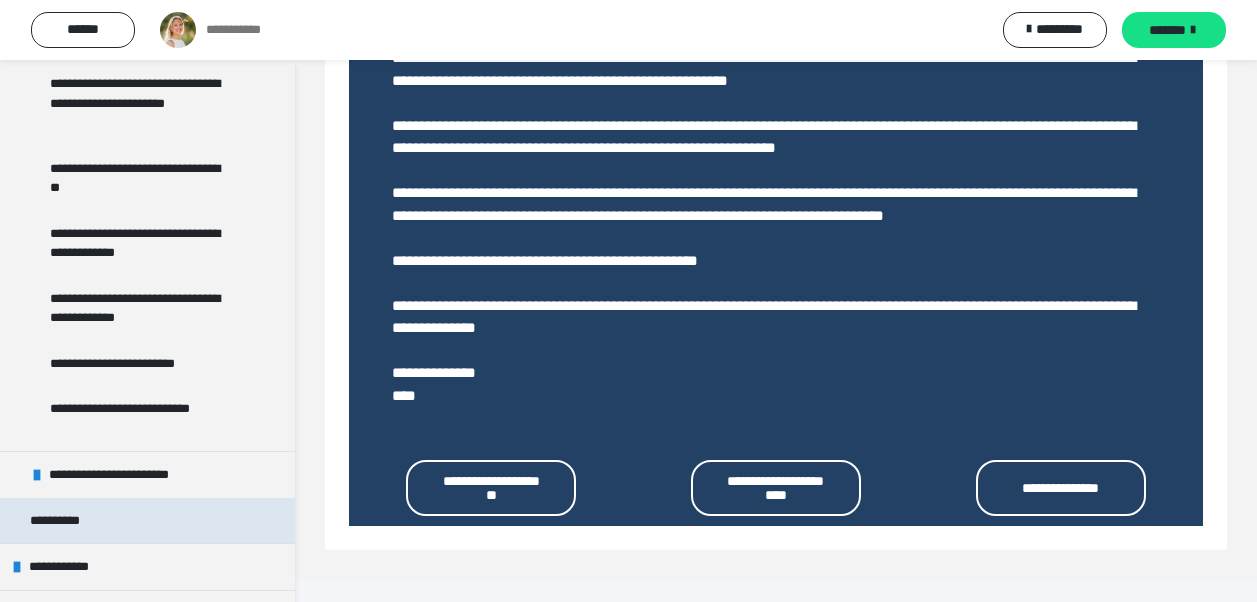 click on "**********" at bounding box center (147, 521) 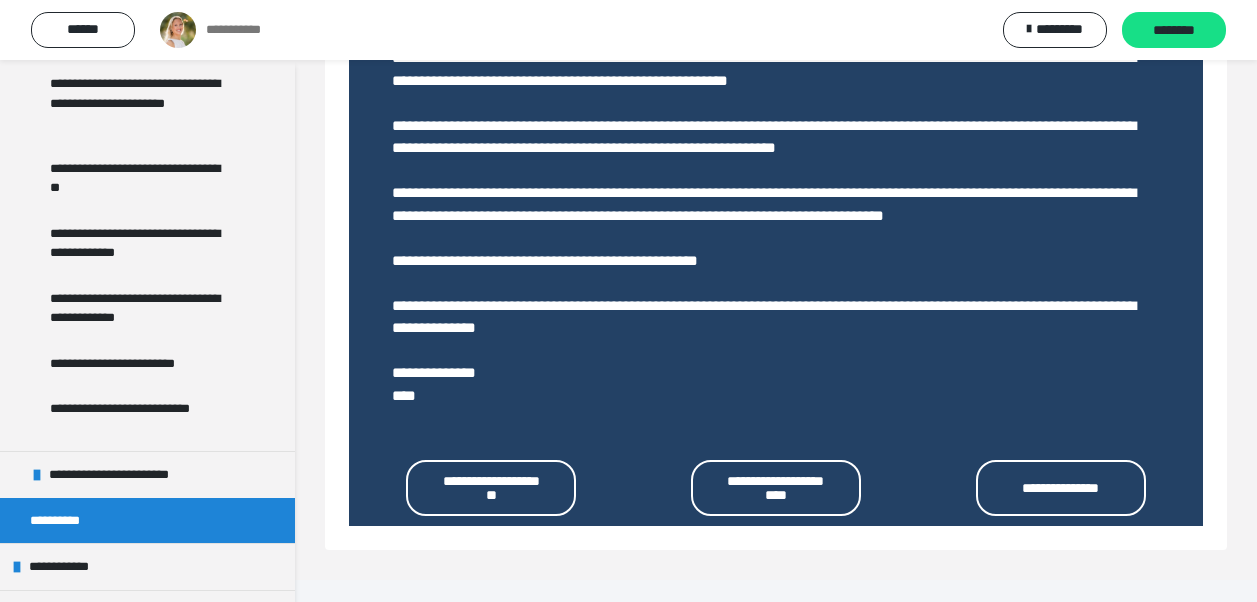 scroll, scrollTop: 635, scrollLeft: 0, axis: vertical 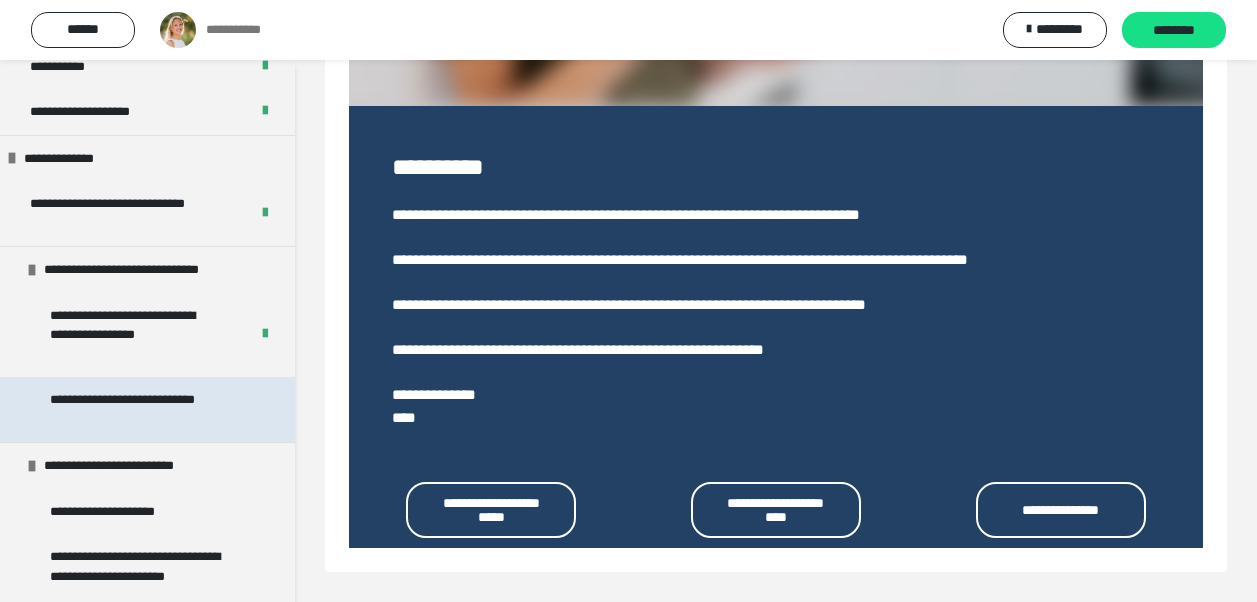click on "**********" at bounding box center [142, 409] 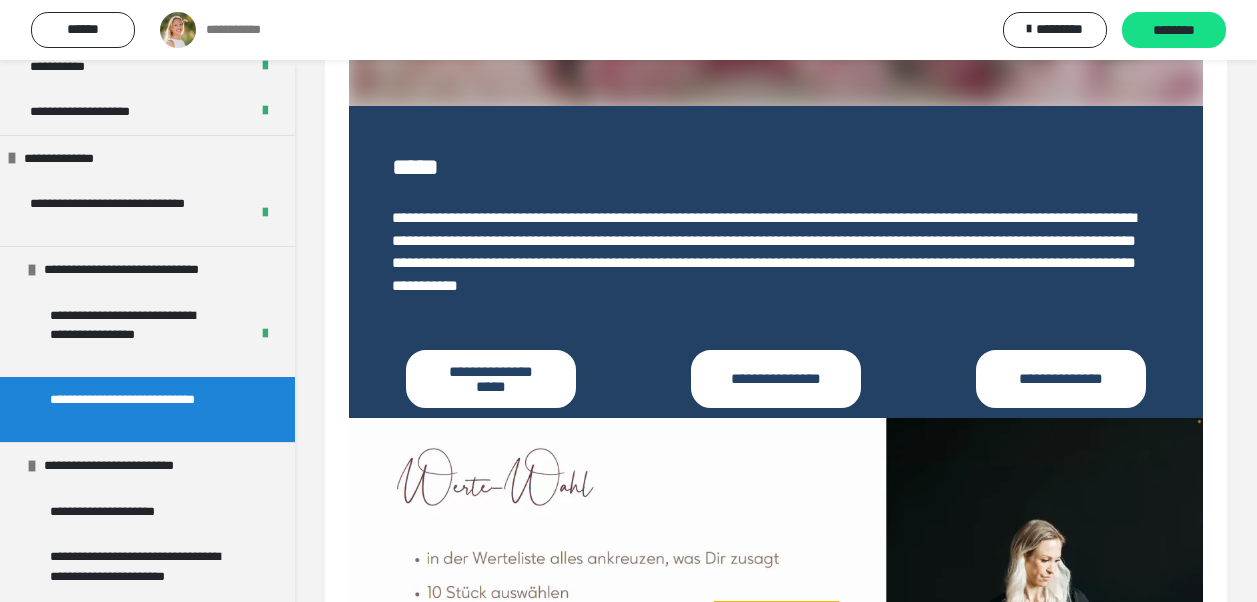 scroll, scrollTop: 524, scrollLeft: 0, axis: vertical 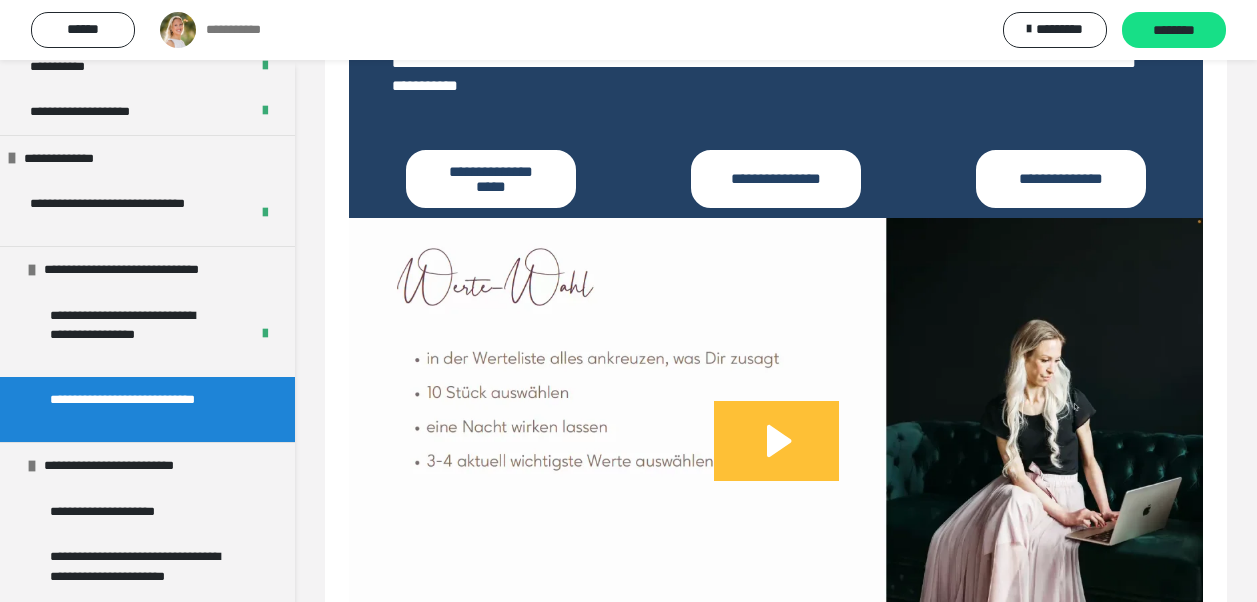 click 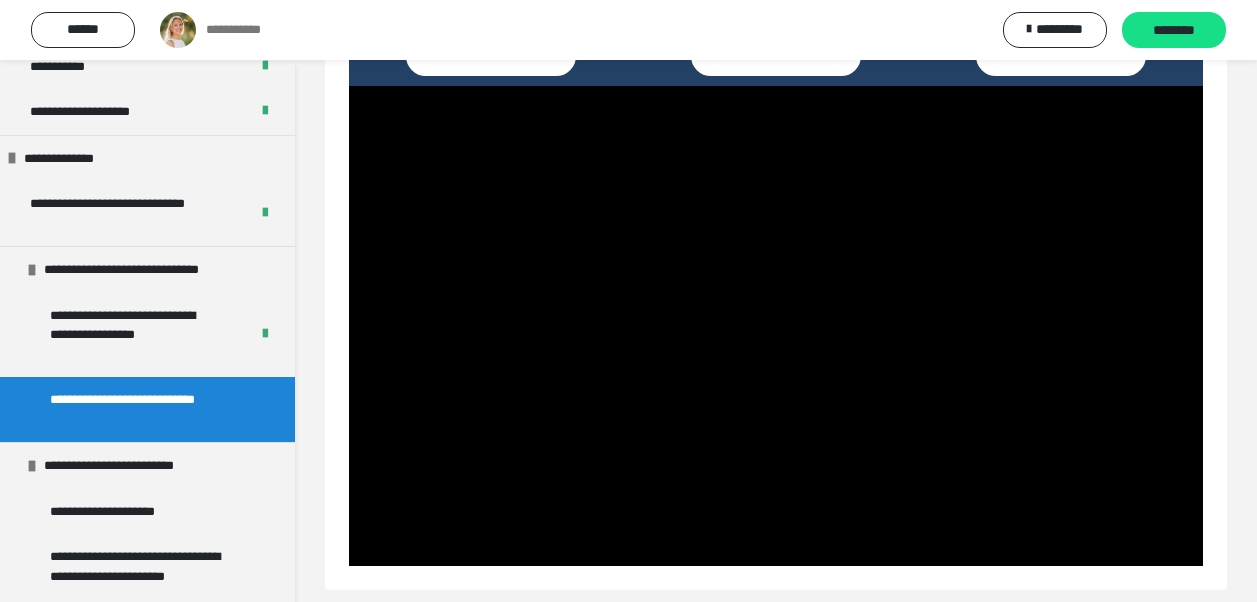 scroll, scrollTop: 985, scrollLeft: 0, axis: vertical 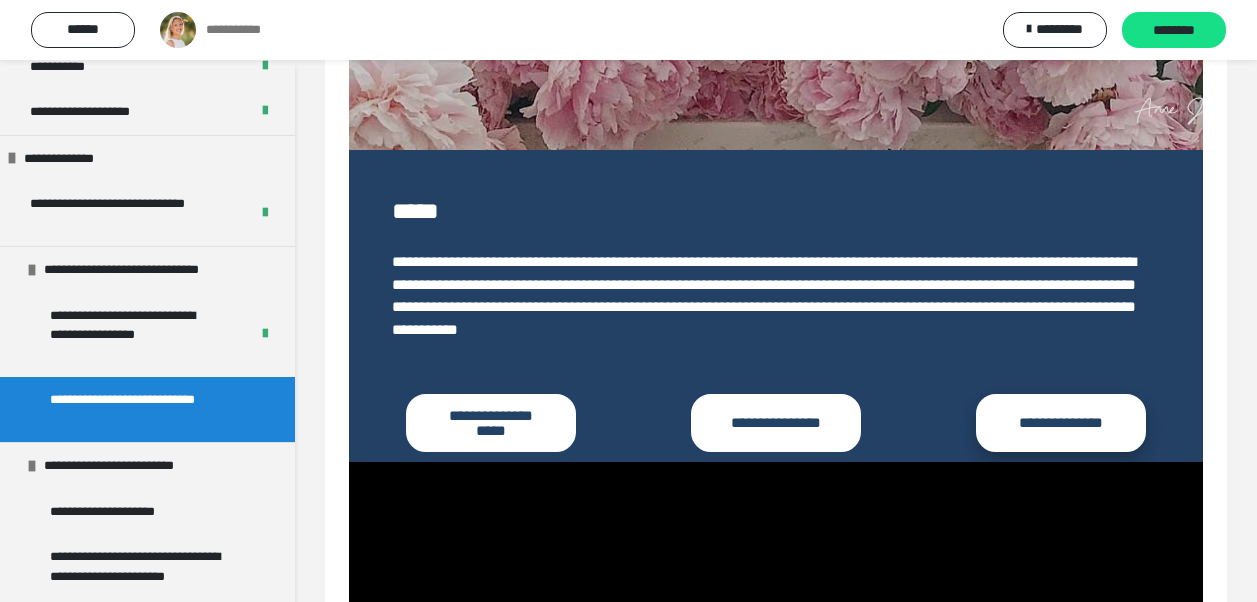 click on "**********" at bounding box center [1061, 423] 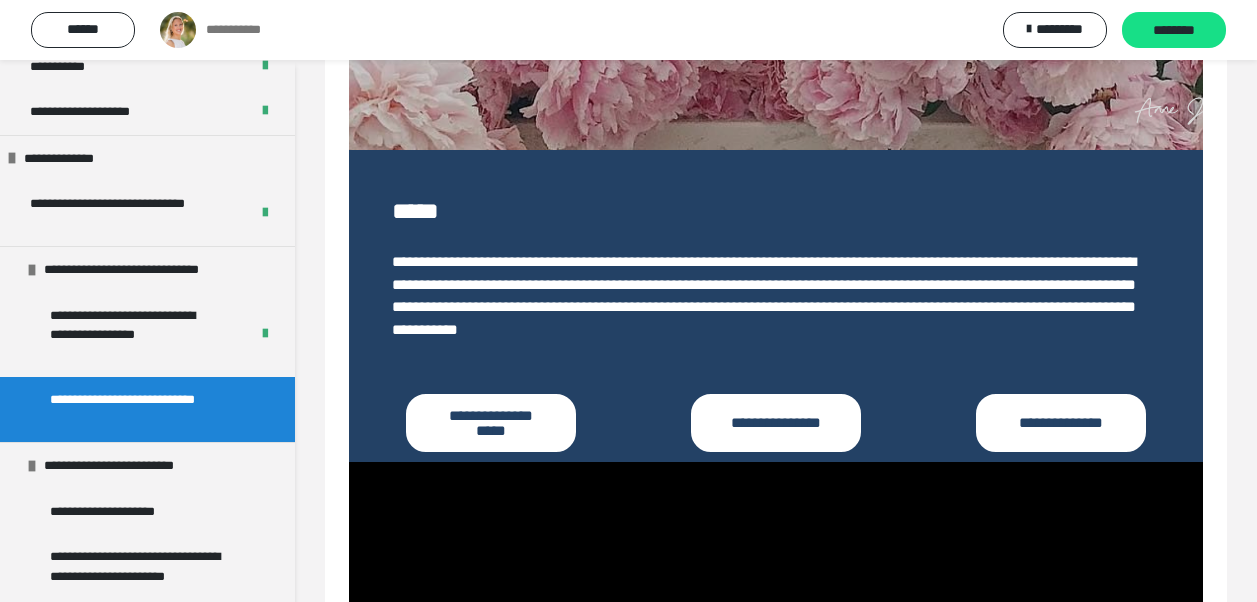 click on "**********" at bounding box center [147, 409] 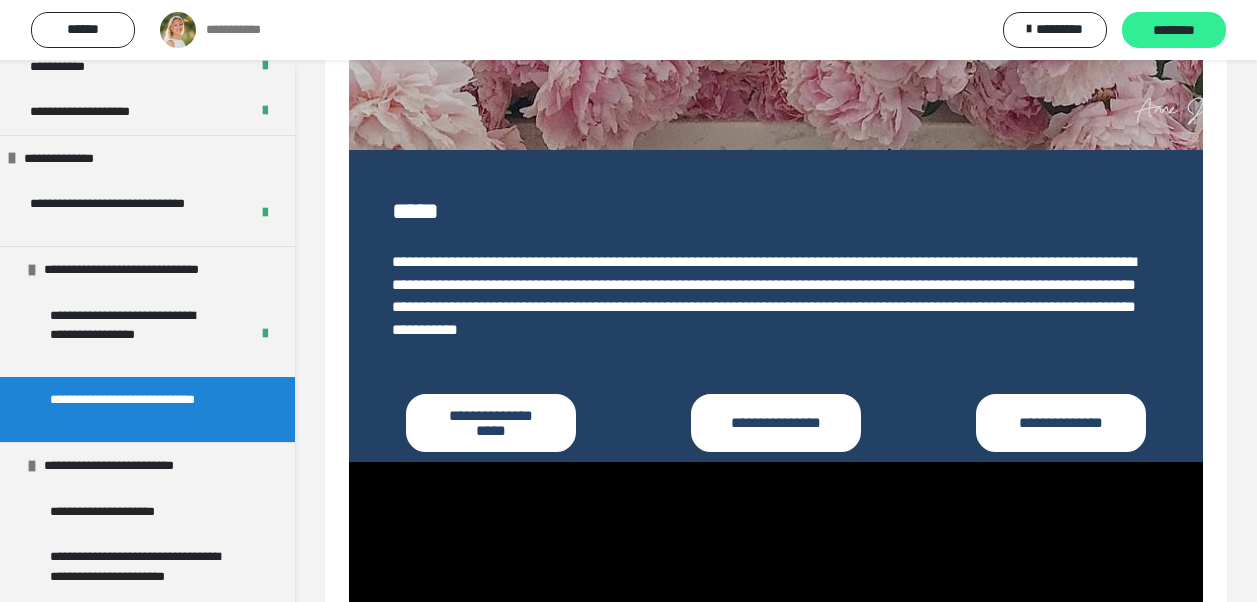click on "********" at bounding box center [1174, 31] 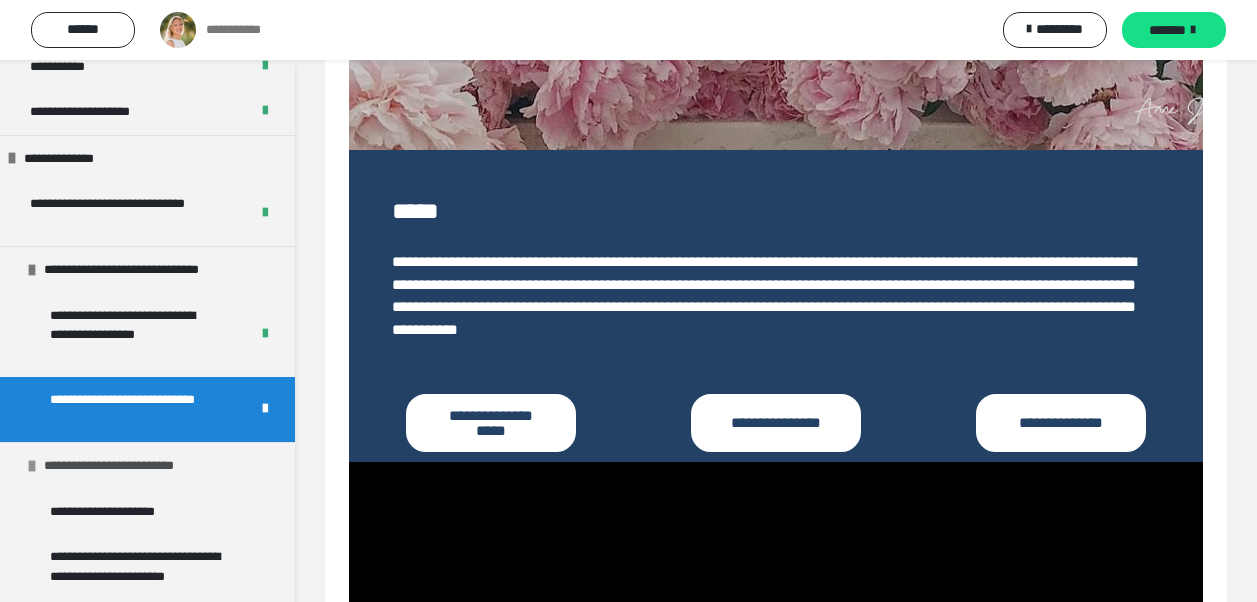 click on "**********" at bounding box center [122, 466] 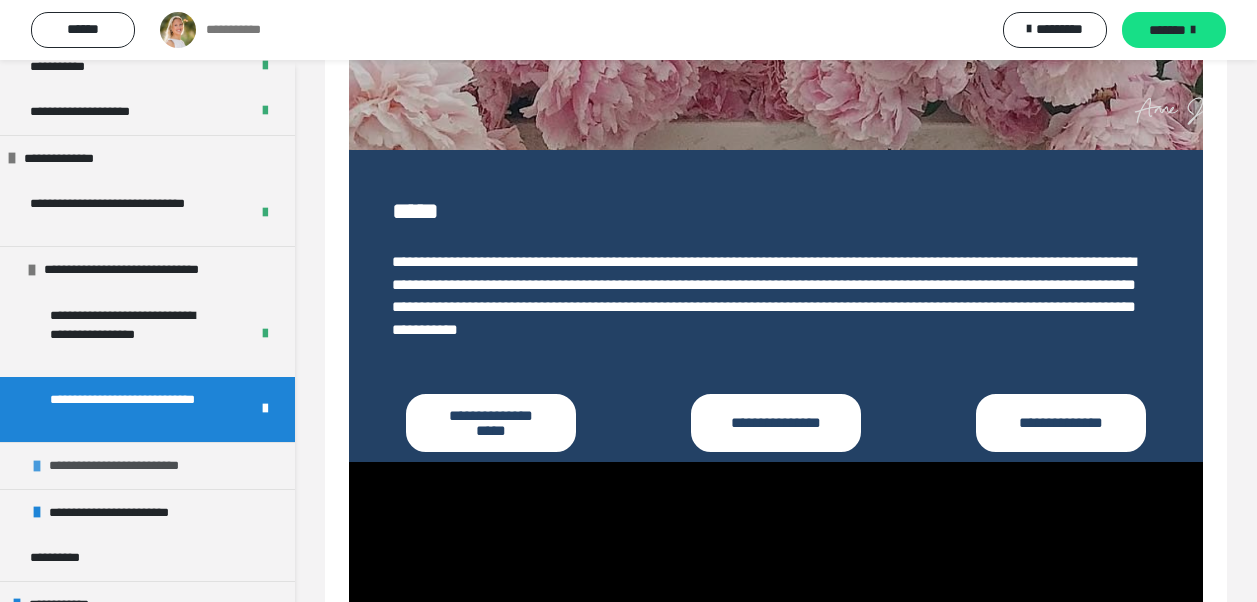 click on "**********" at bounding box center (127, 466) 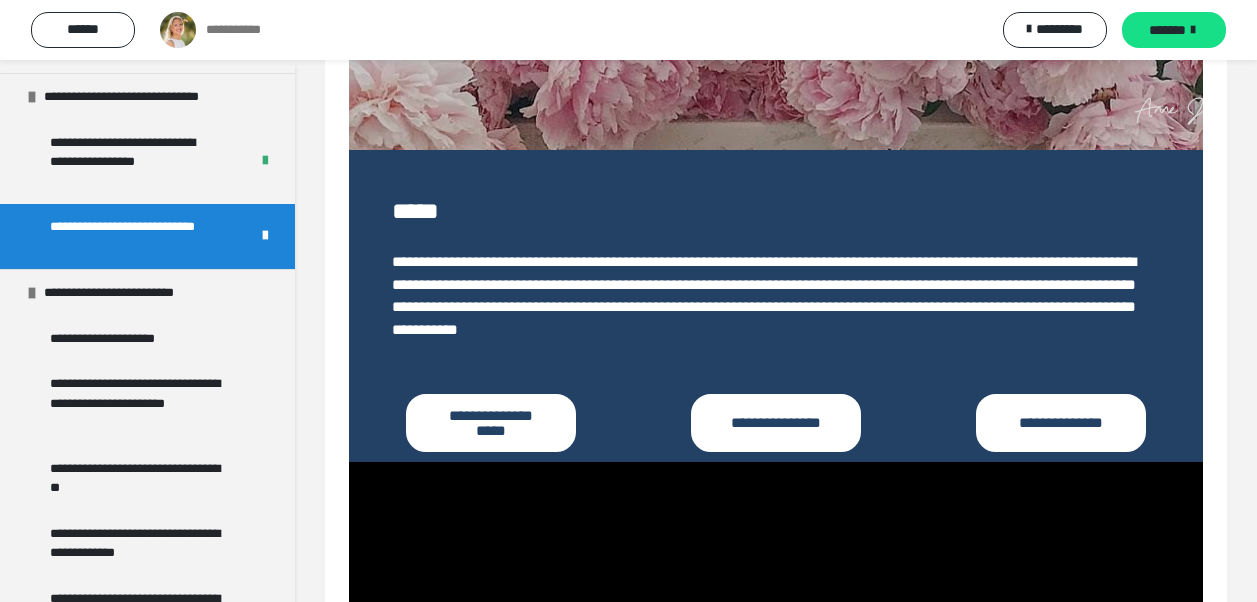 scroll, scrollTop: 592, scrollLeft: 0, axis: vertical 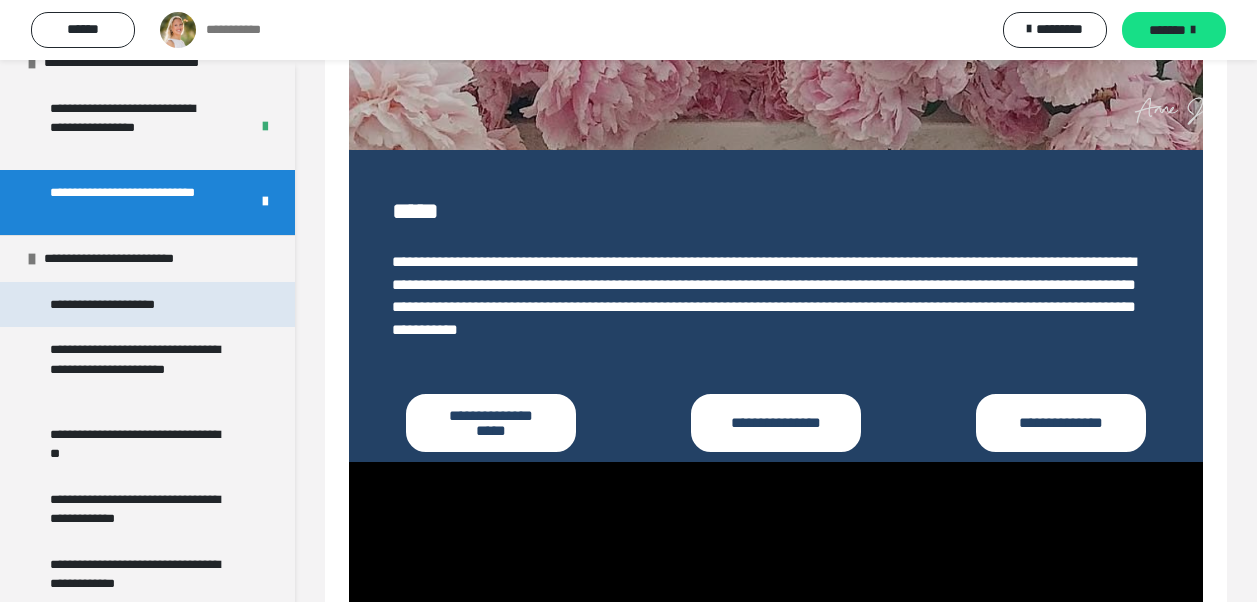 click on "**********" at bounding box center [147, 305] 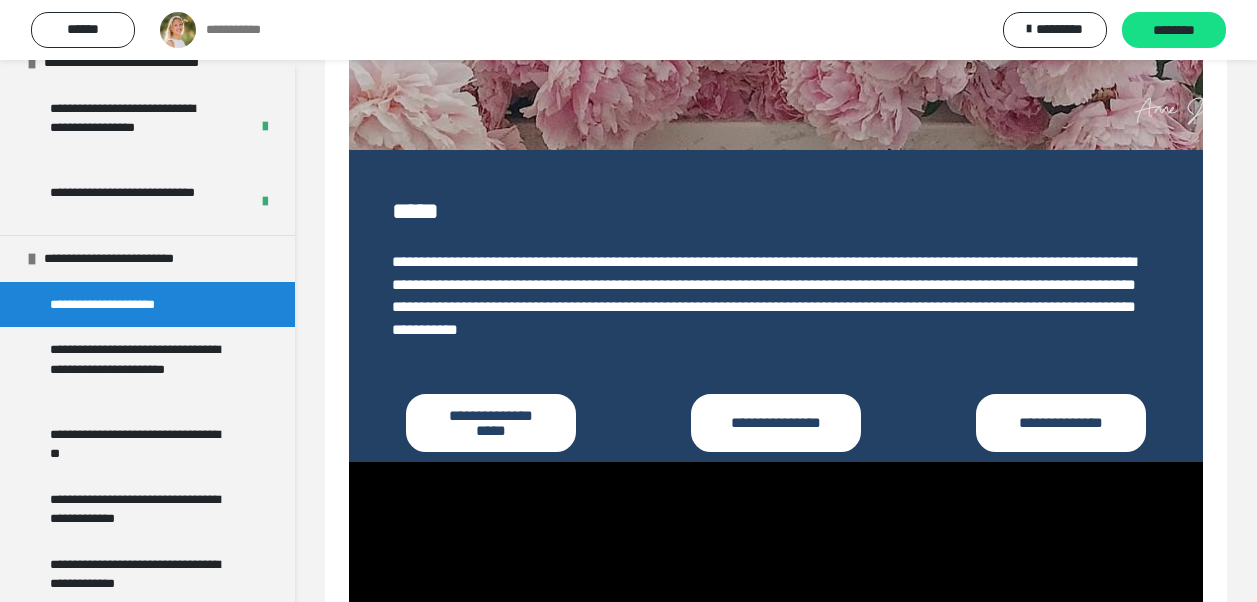 scroll, scrollTop: 576, scrollLeft: 0, axis: vertical 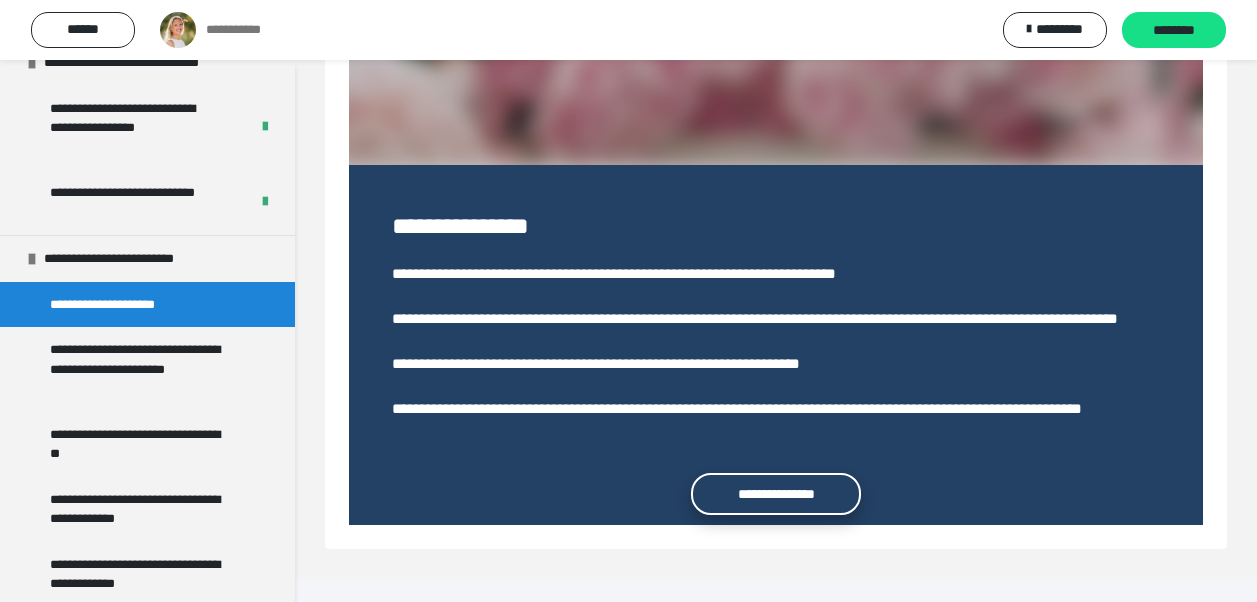 click on "**********" at bounding box center (776, 494) 